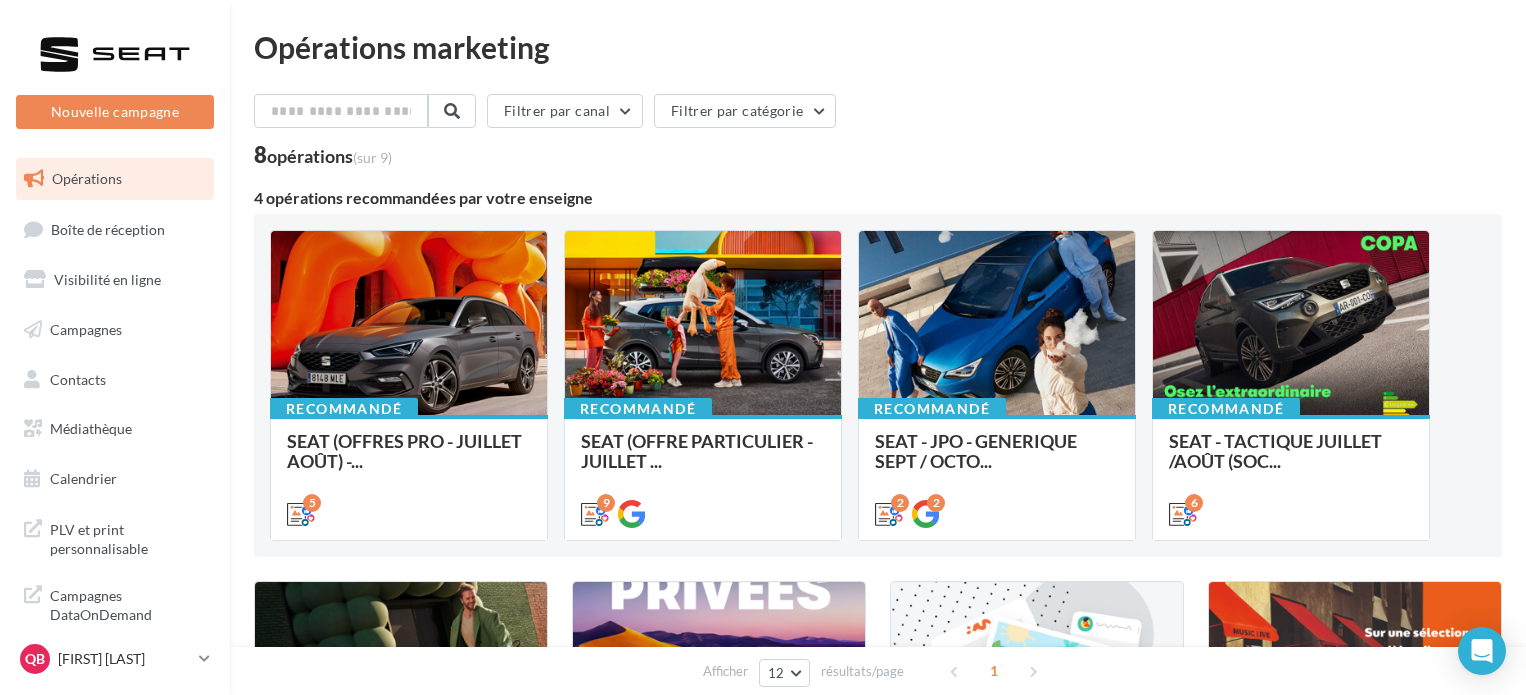 scroll, scrollTop: 0, scrollLeft: 0, axis: both 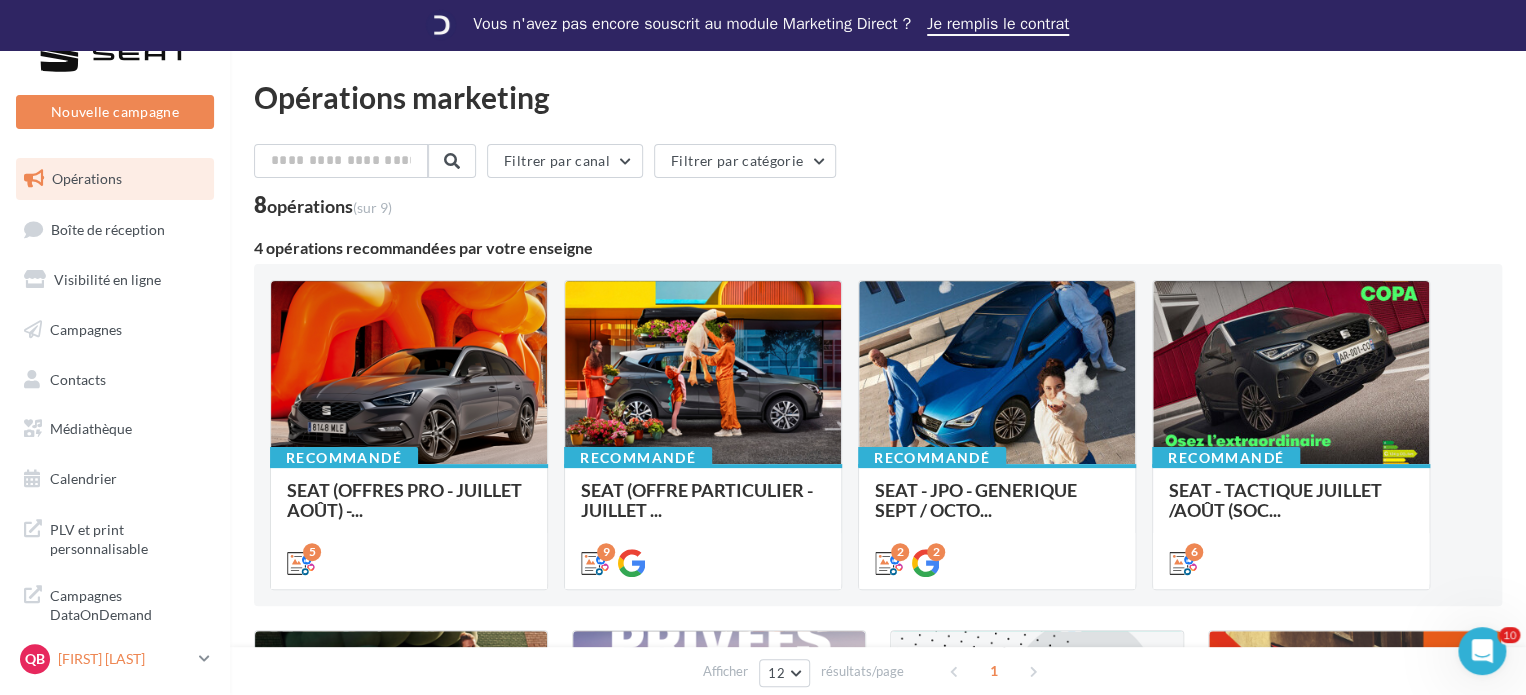click on "QB     [FIRST] [LAST]   SEAT-CHENOVE" at bounding box center (105, 659) 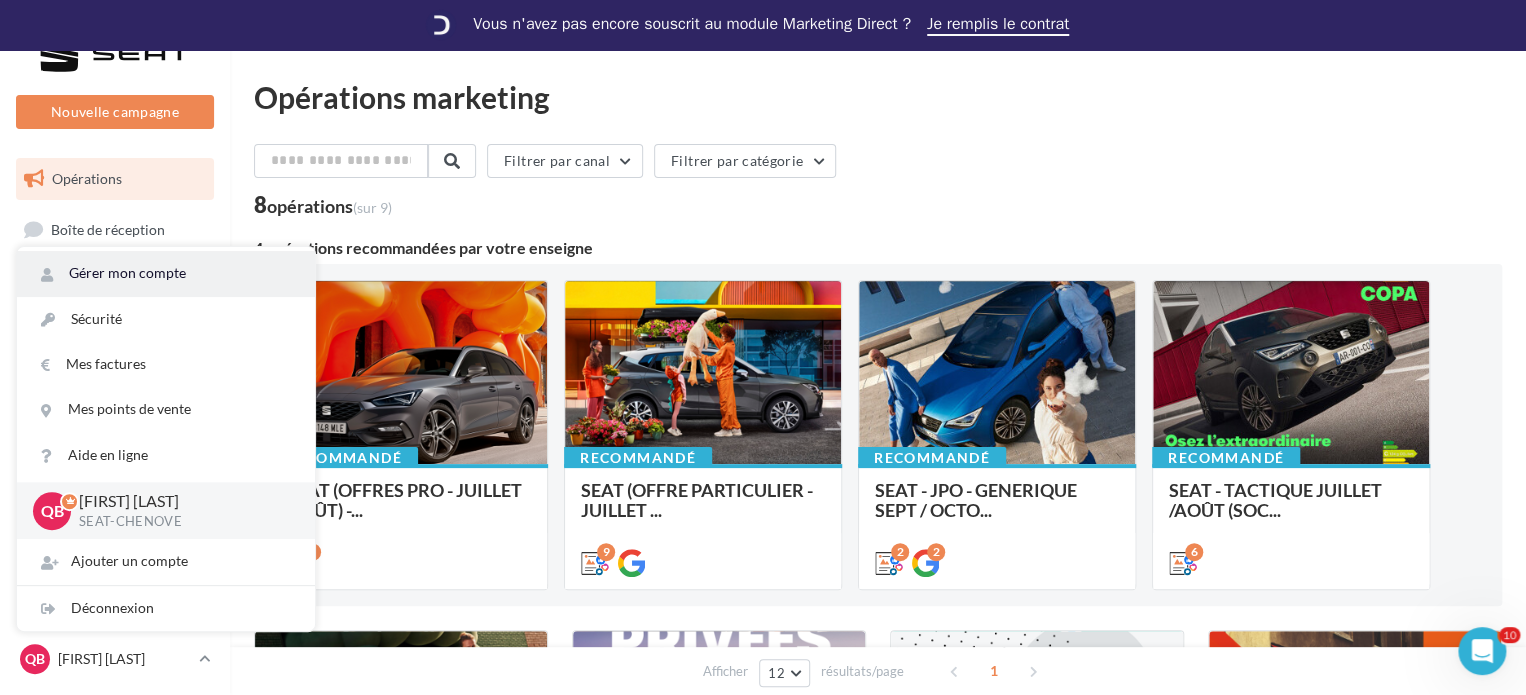 click on "Gérer mon compte" at bounding box center [166, 273] 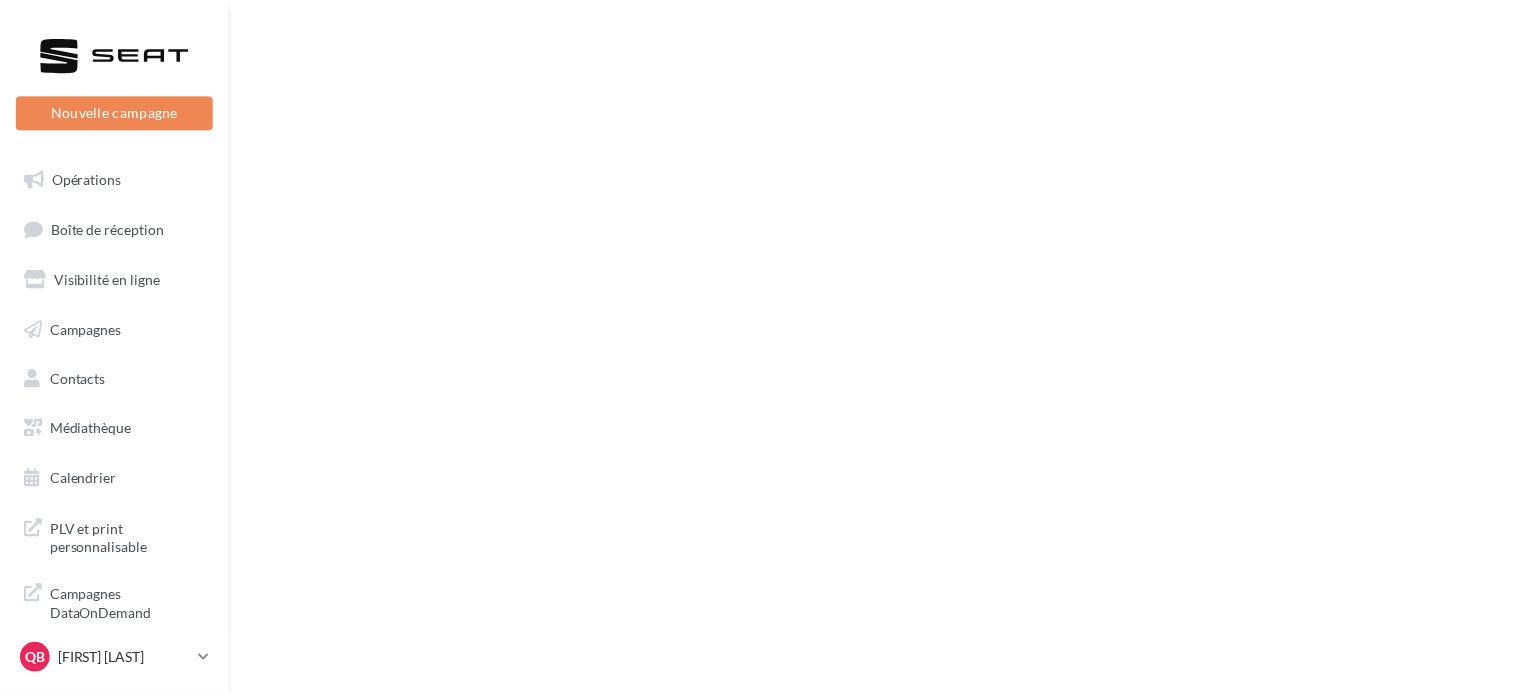 scroll, scrollTop: 0, scrollLeft: 0, axis: both 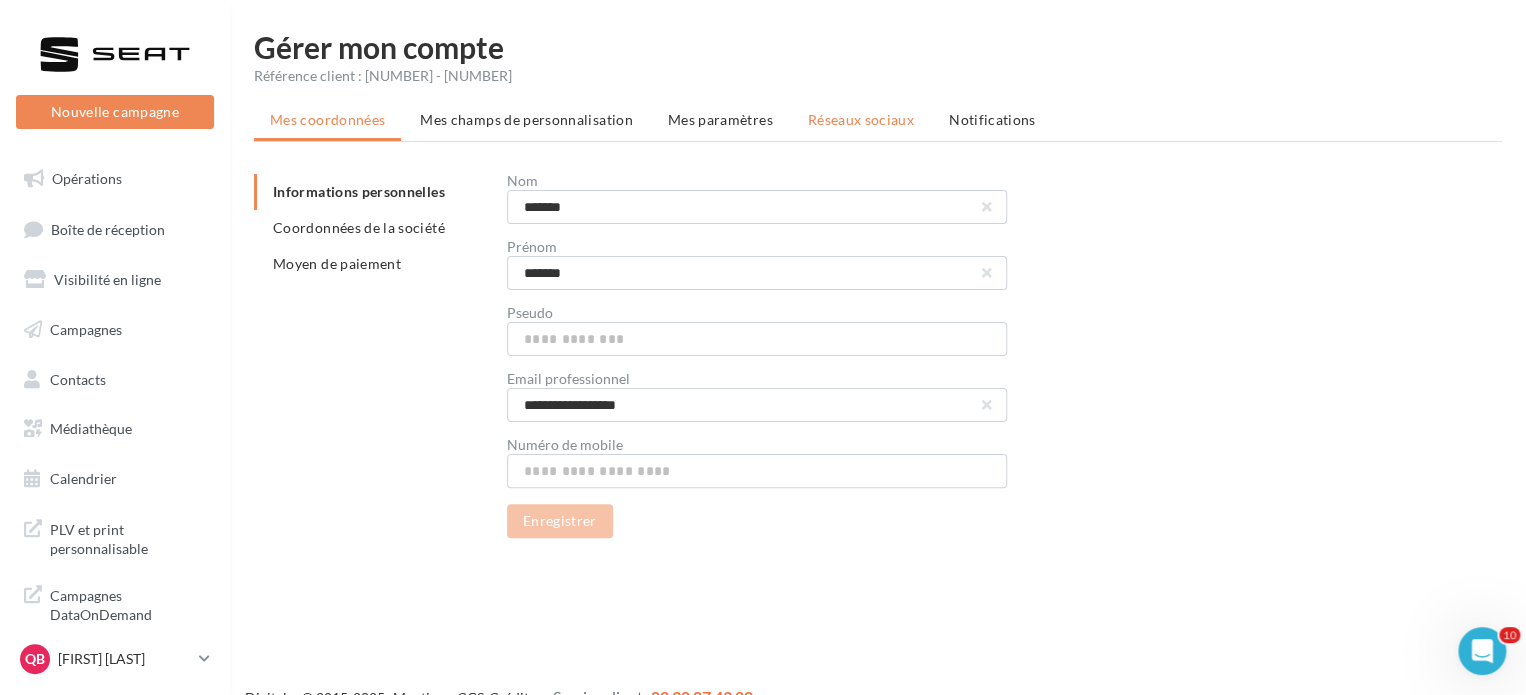 click on "Réseaux sociaux" at bounding box center [327, 119] 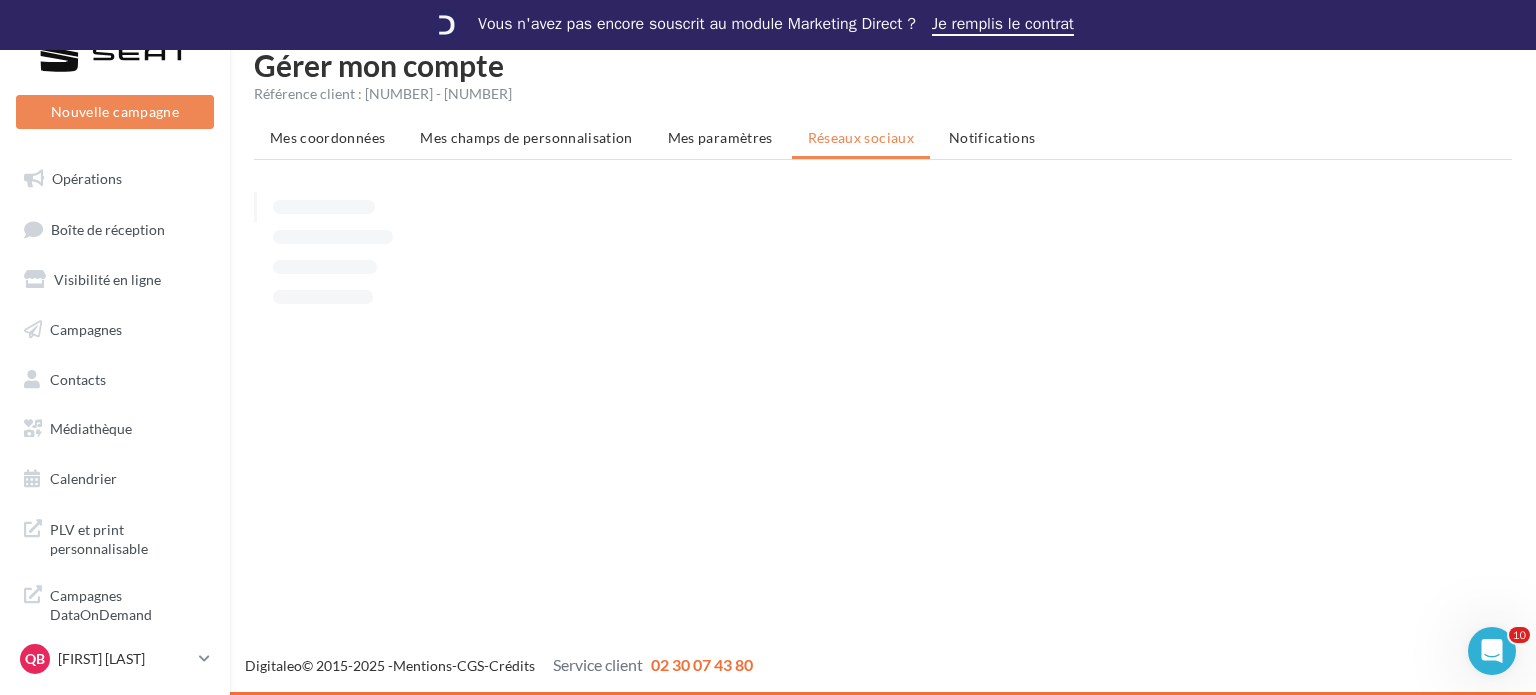 scroll, scrollTop: 0, scrollLeft: 0, axis: both 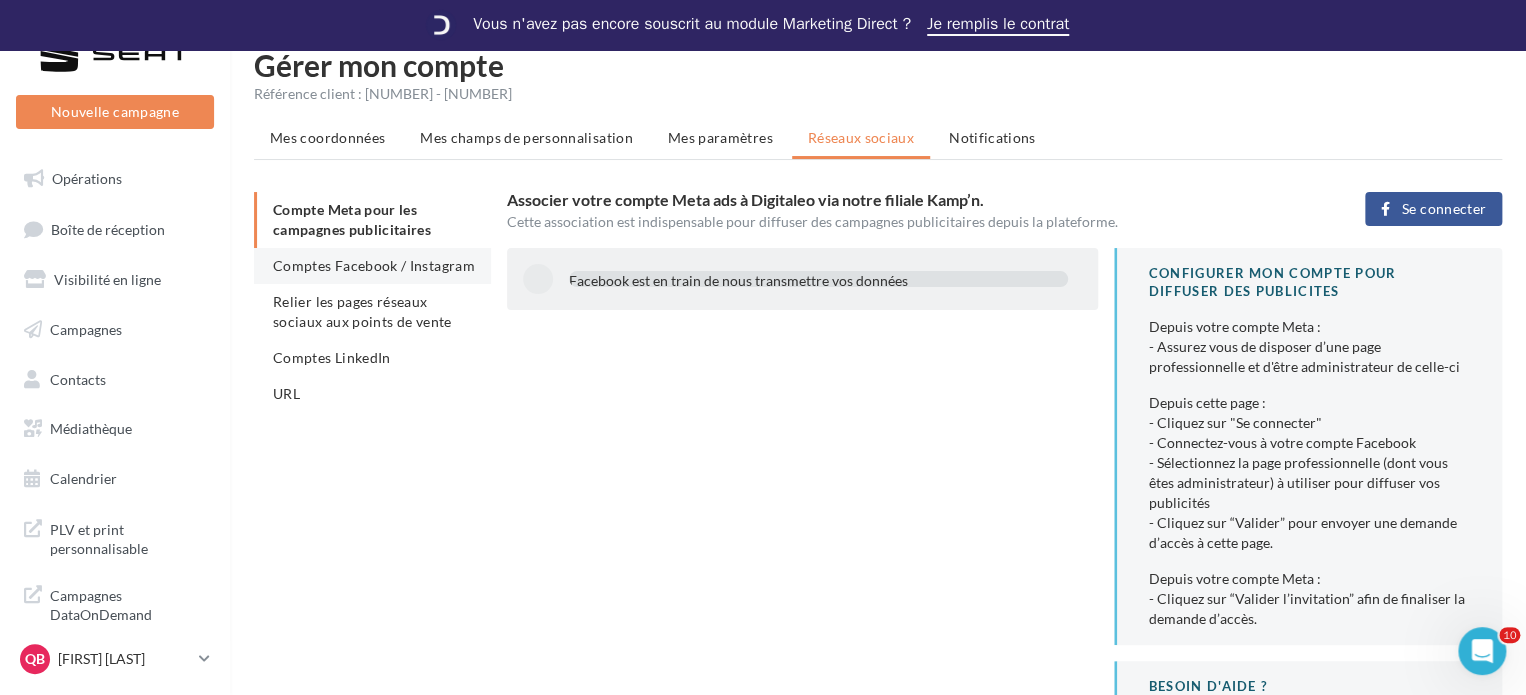 click on "Comptes Facebook / Instagram" at bounding box center [372, 266] 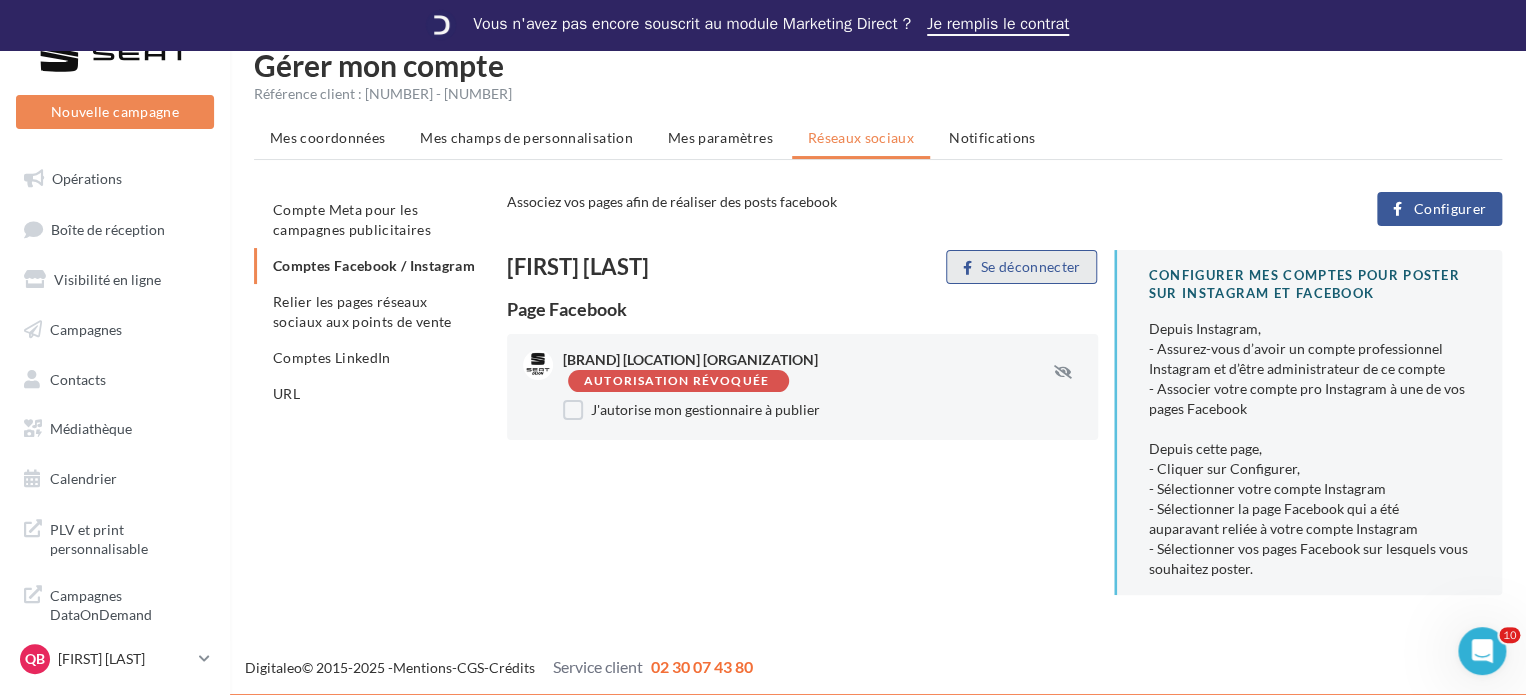 click on "Se déconnecter" at bounding box center [1021, 267] 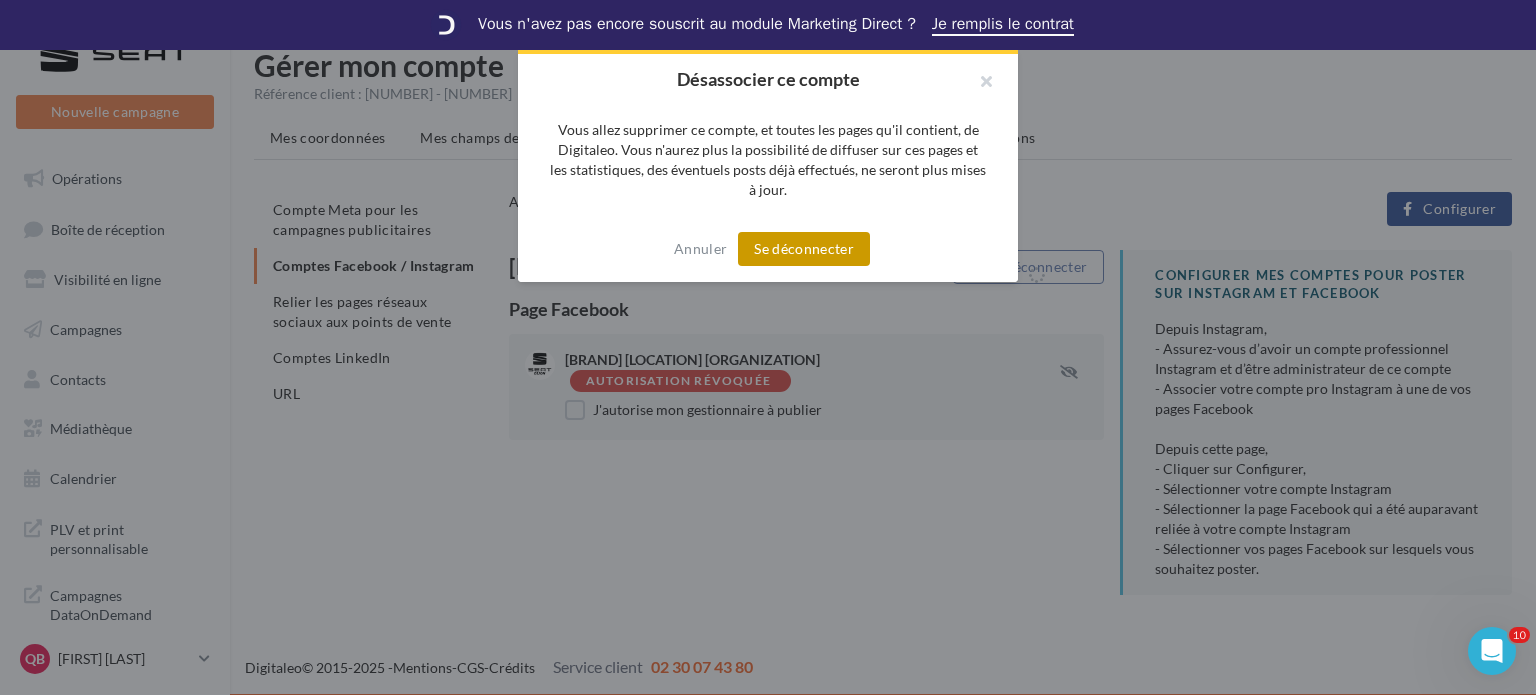 click on "Se déconnecter" at bounding box center (804, 249) 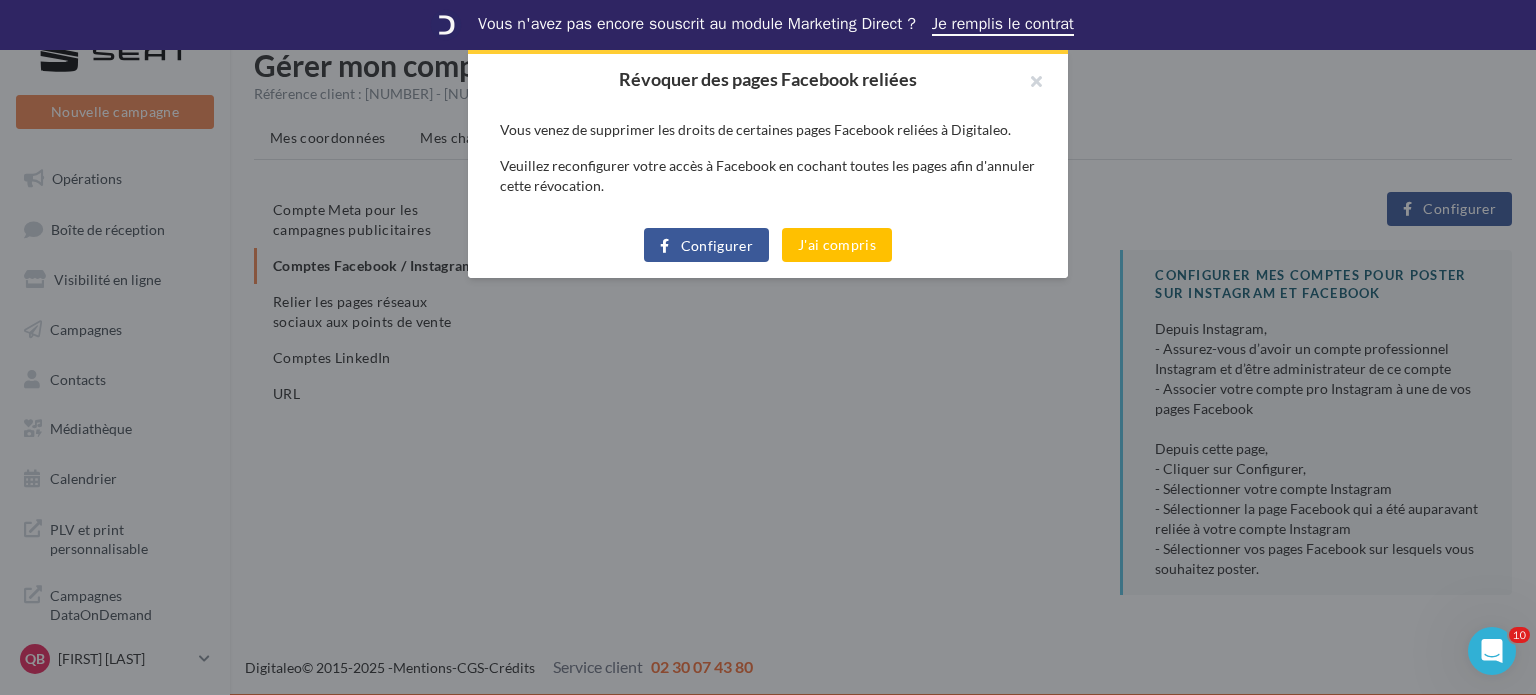 click on "Configurer" at bounding box center [717, 246] 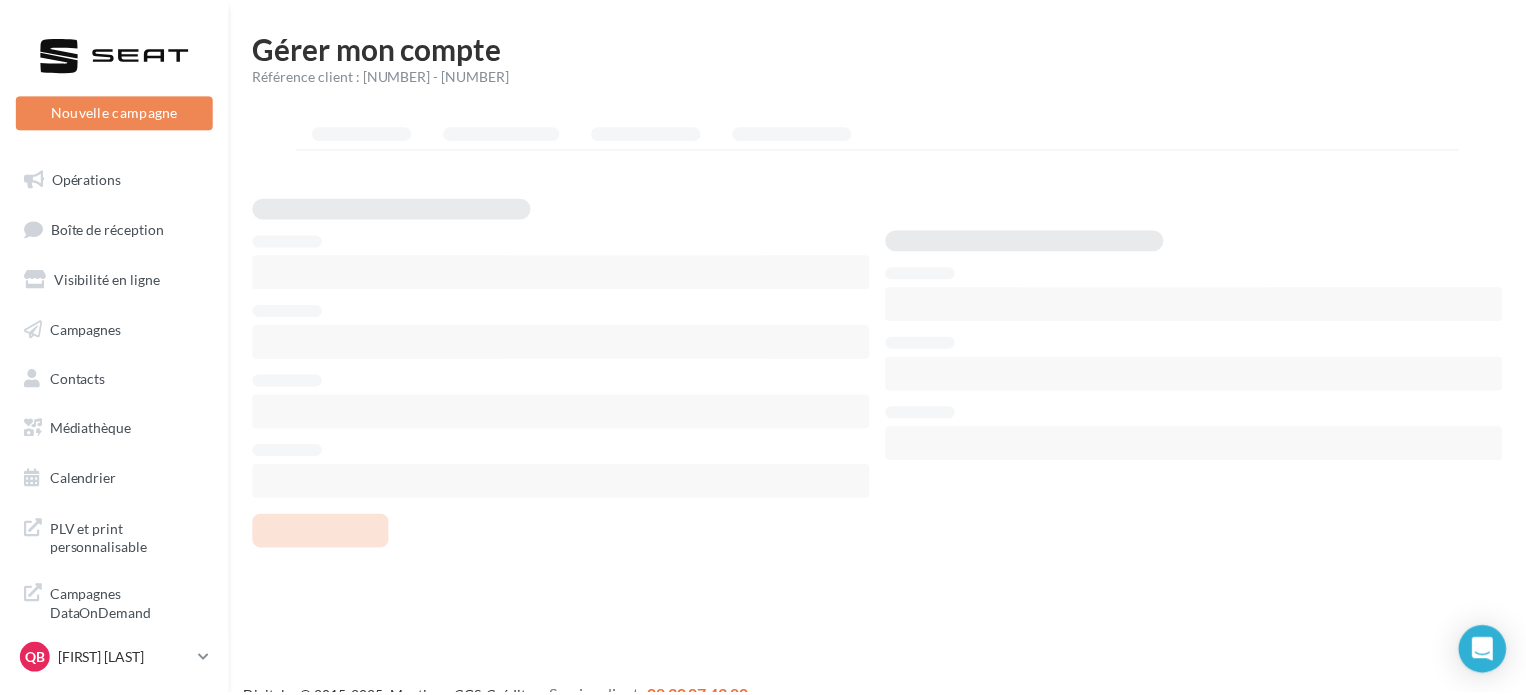 scroll, scrollTop: 0, scrollLeft: 0, axis: both 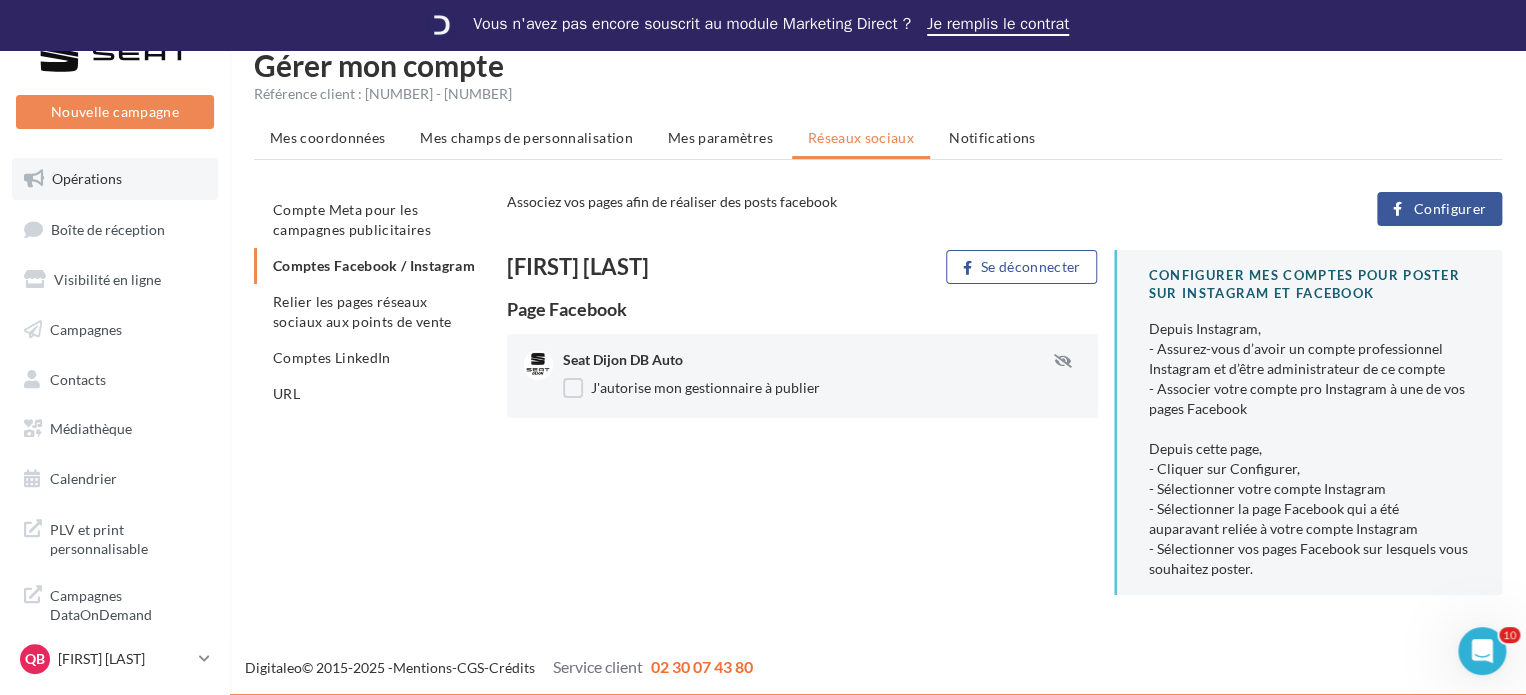 click on "Opérations" at bounding box center (115, 179) 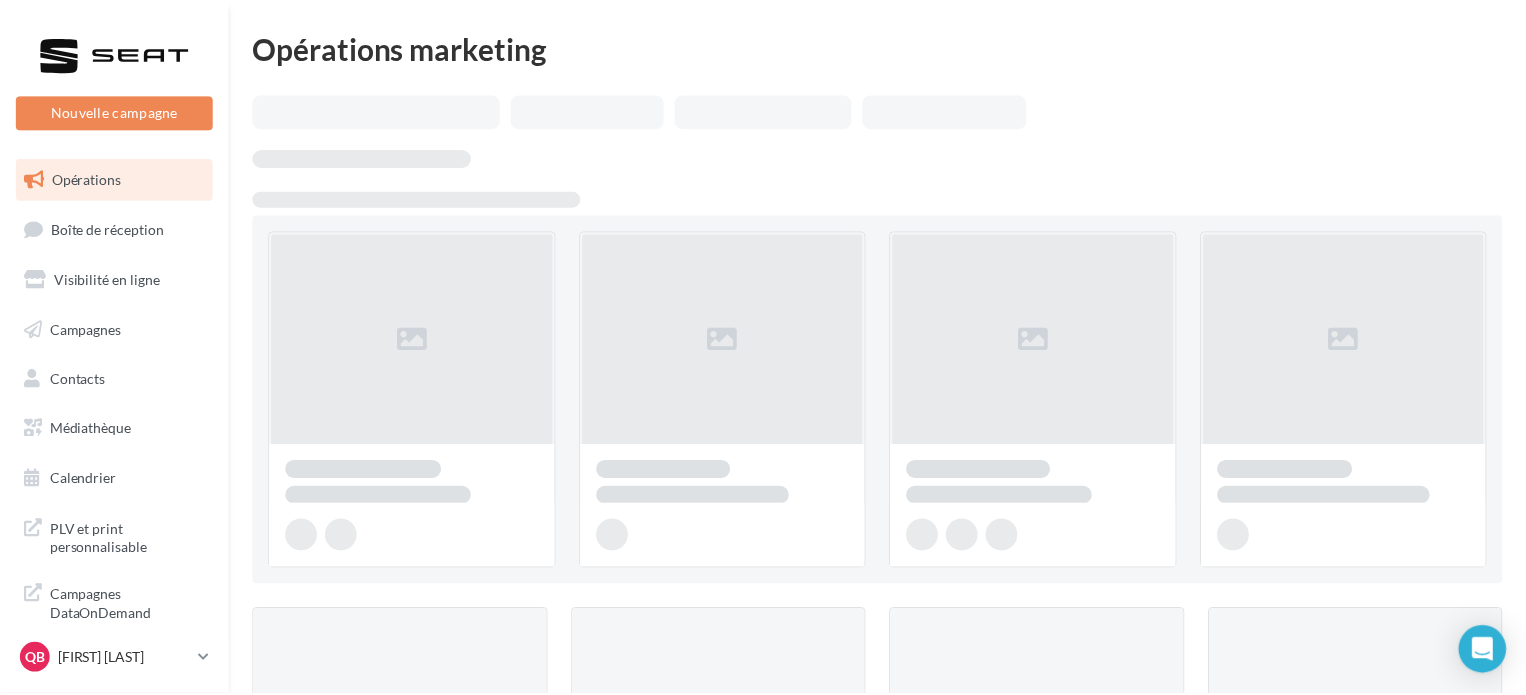 scroll, scrollTop: 0, scrollLeft: 0, axis: both 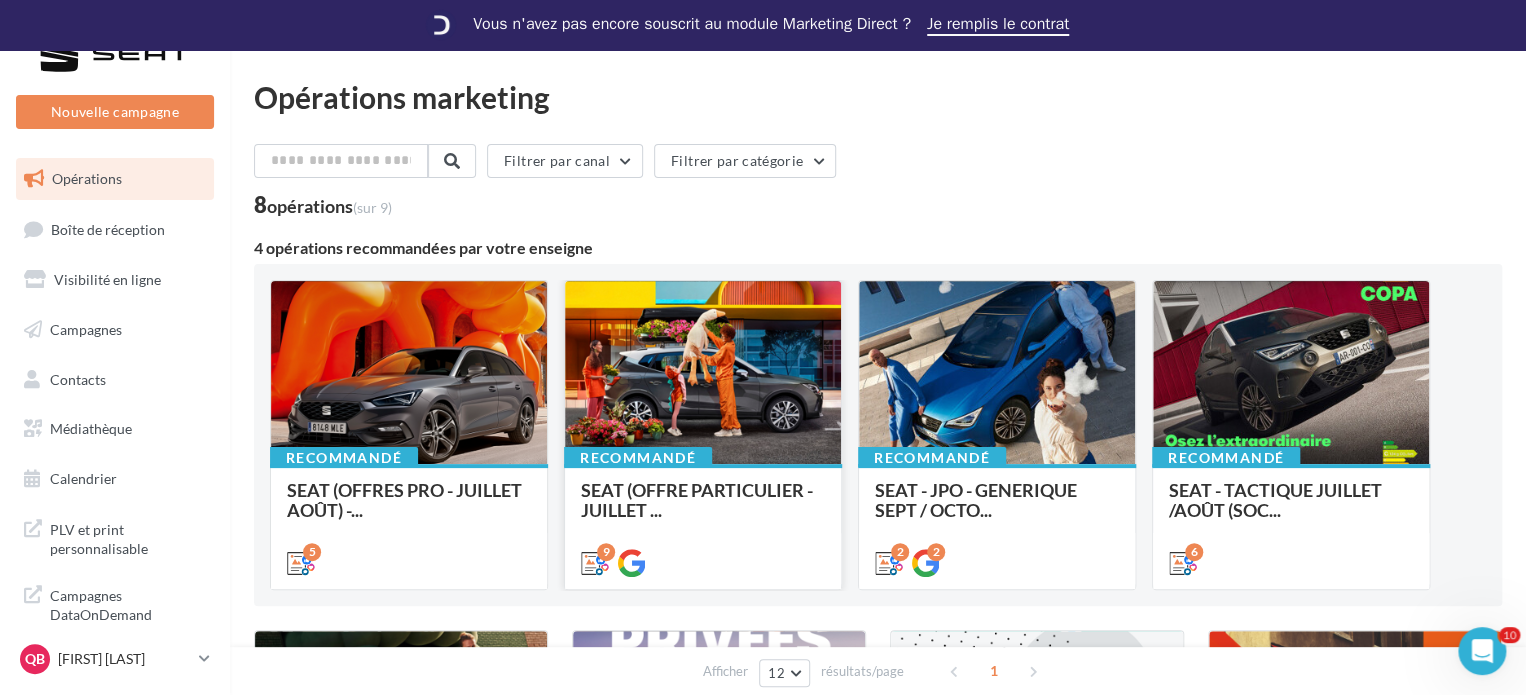 click at bounding box center [409, 374] 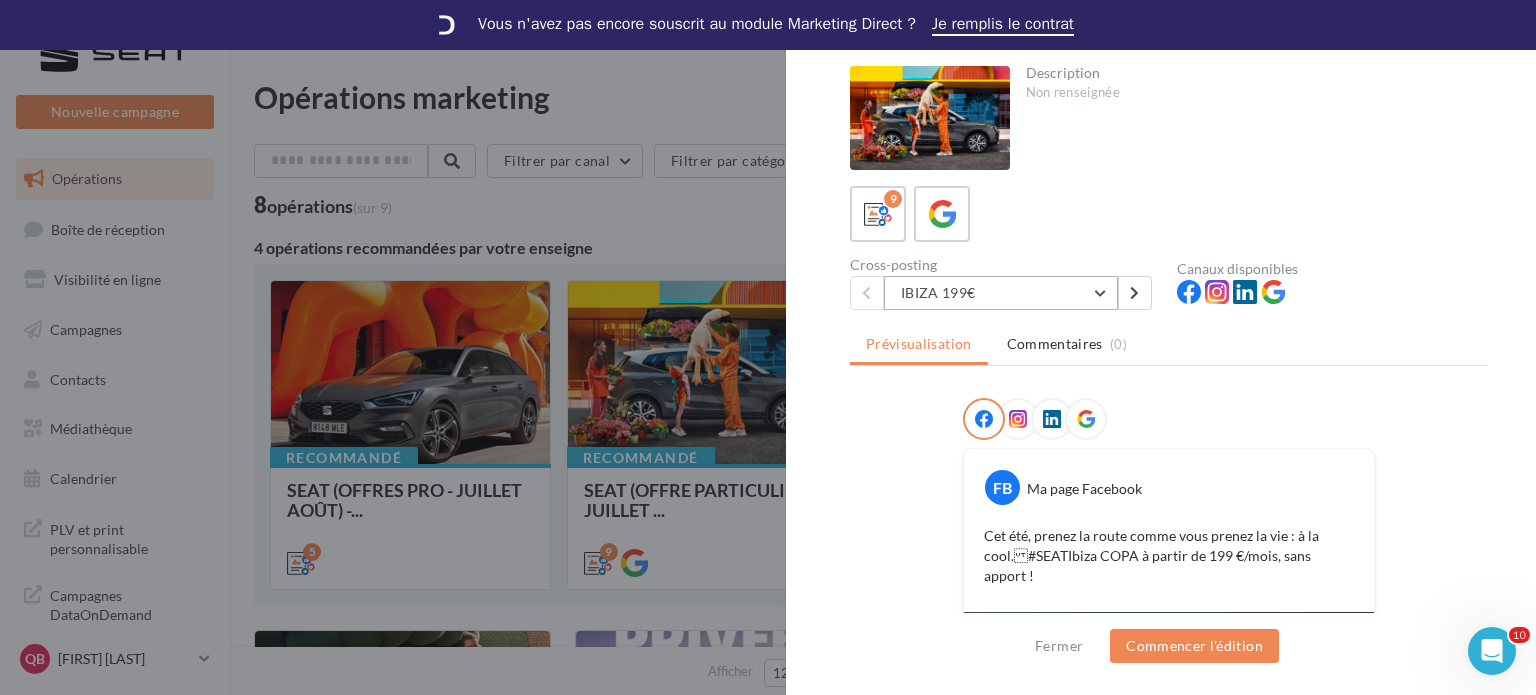 click on "IBIZA 199€" at bounding box center [1001, 293] 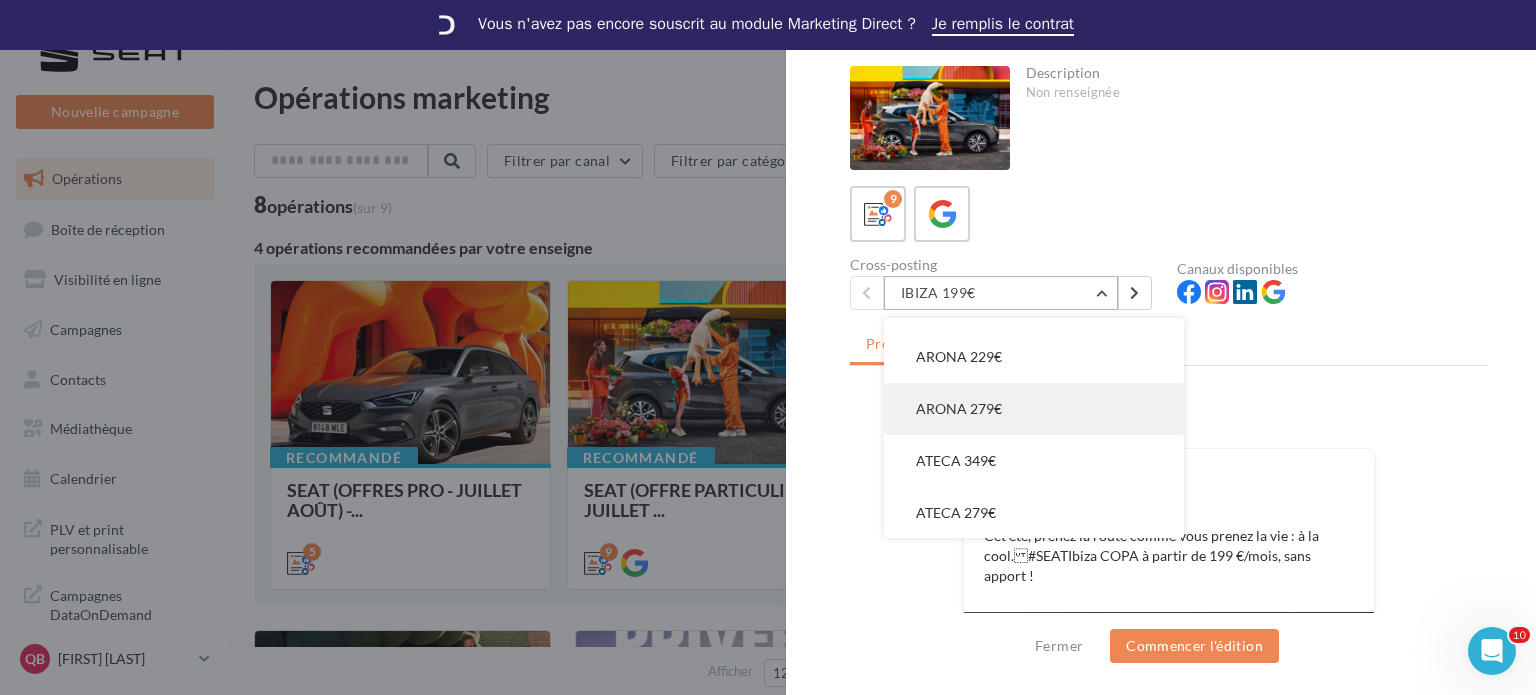 scroll, scrollTop: 48, scrollLeft: 0, axis: vertical 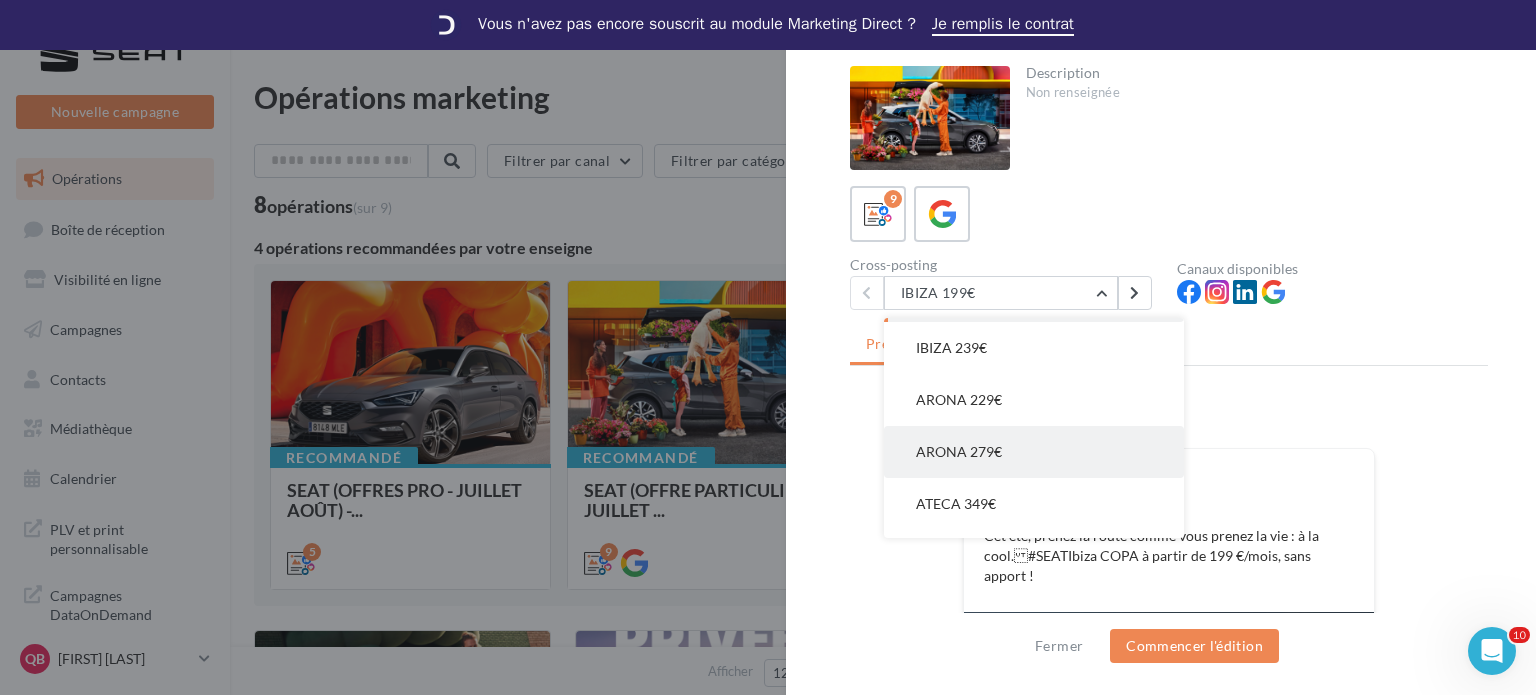 click on "ARONA 279€" at bounding box center (1034, 296) 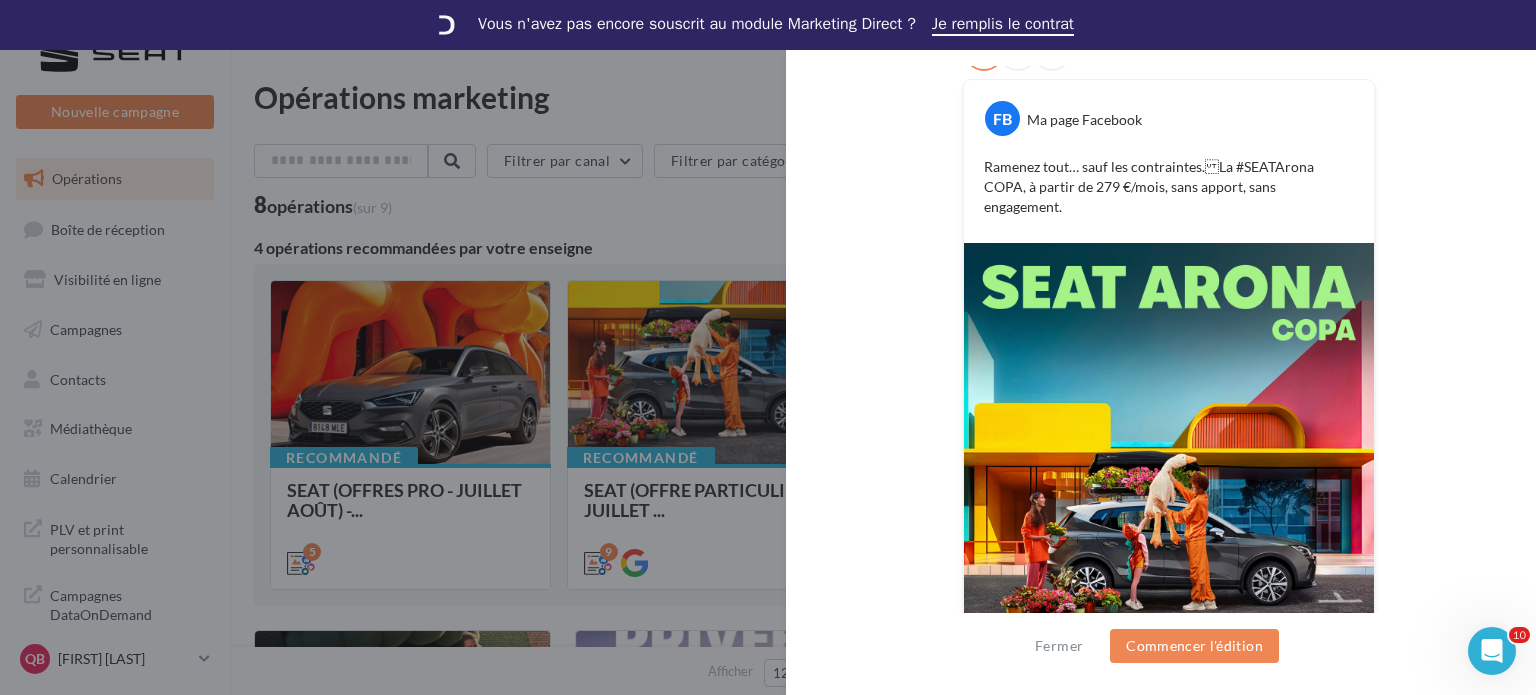 scroll, scrollTop: 97, scrollLeft: 0, axis: vertical 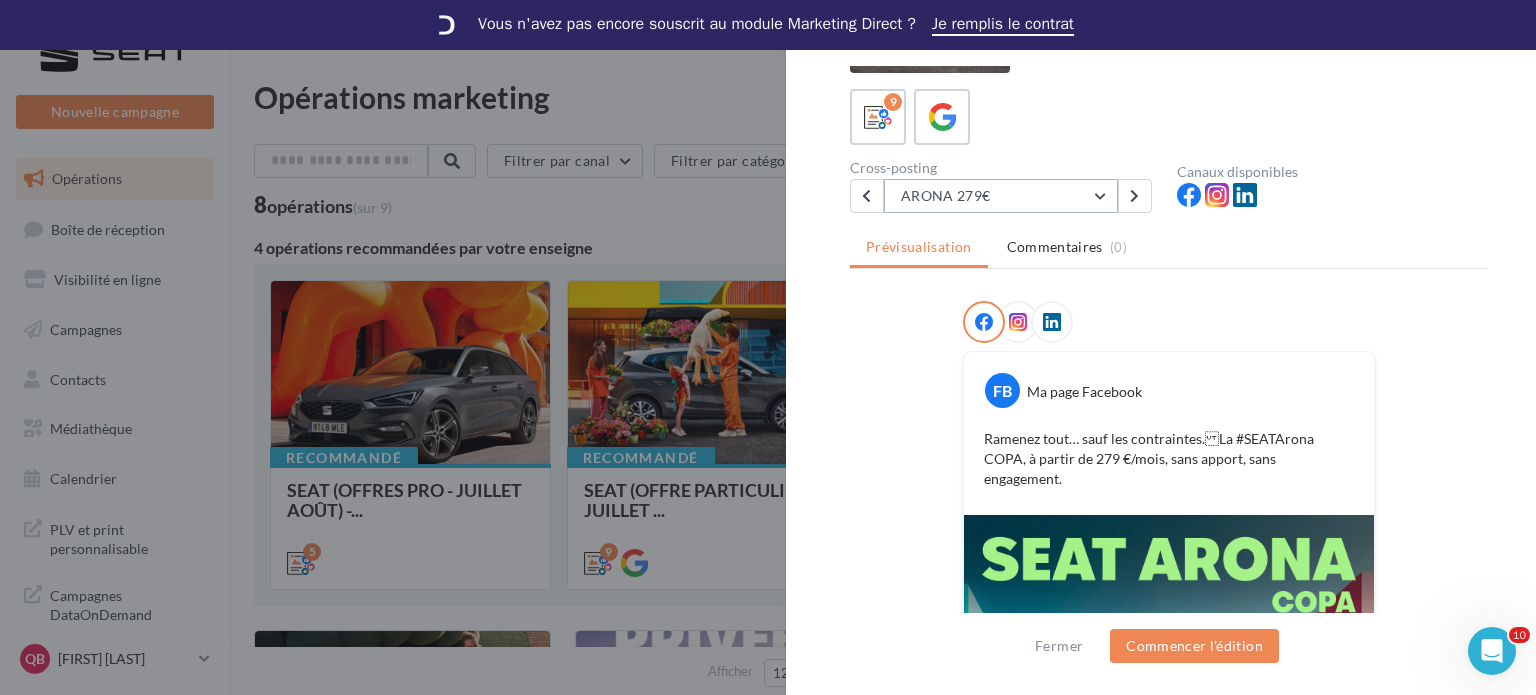 click on "ARONA 279€" at bounding box center [1001, 196] 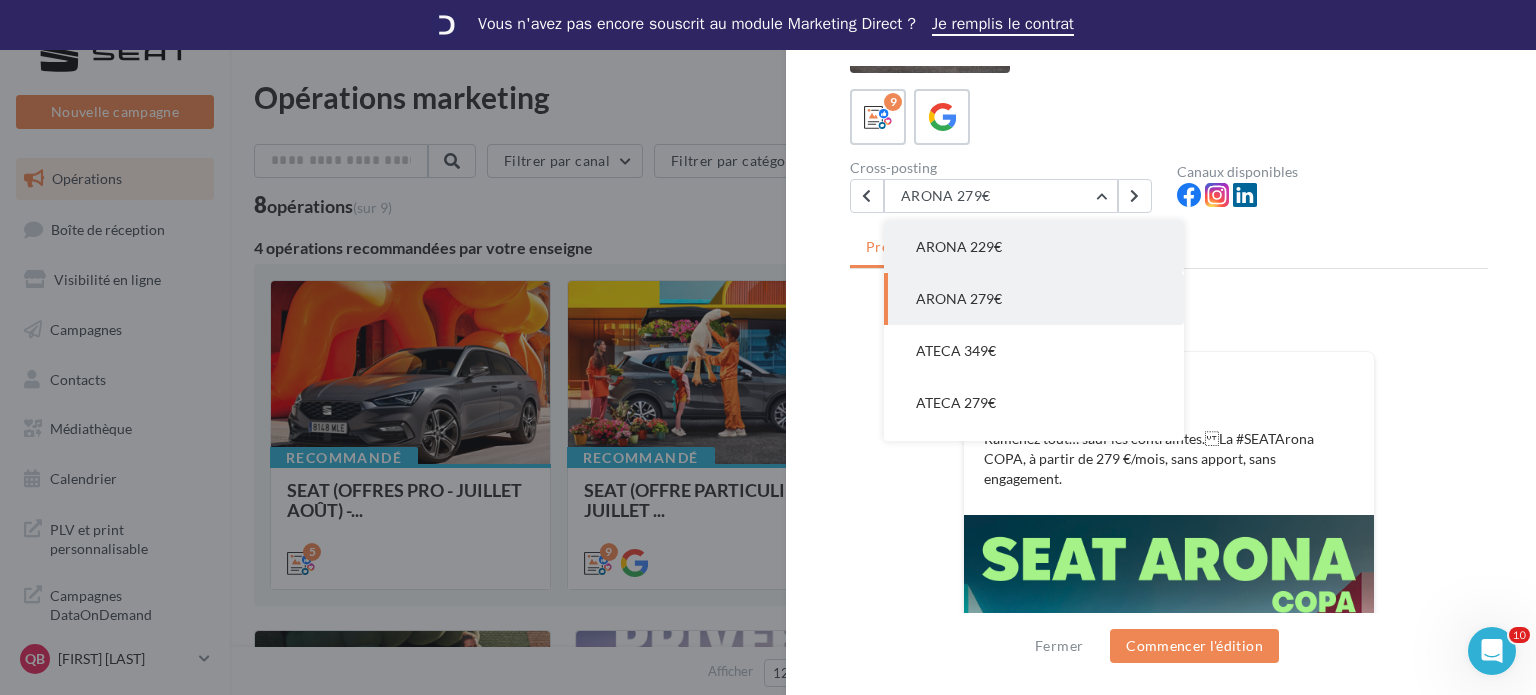 click on "ARONA 229€" at bounding box center [1034, 143] 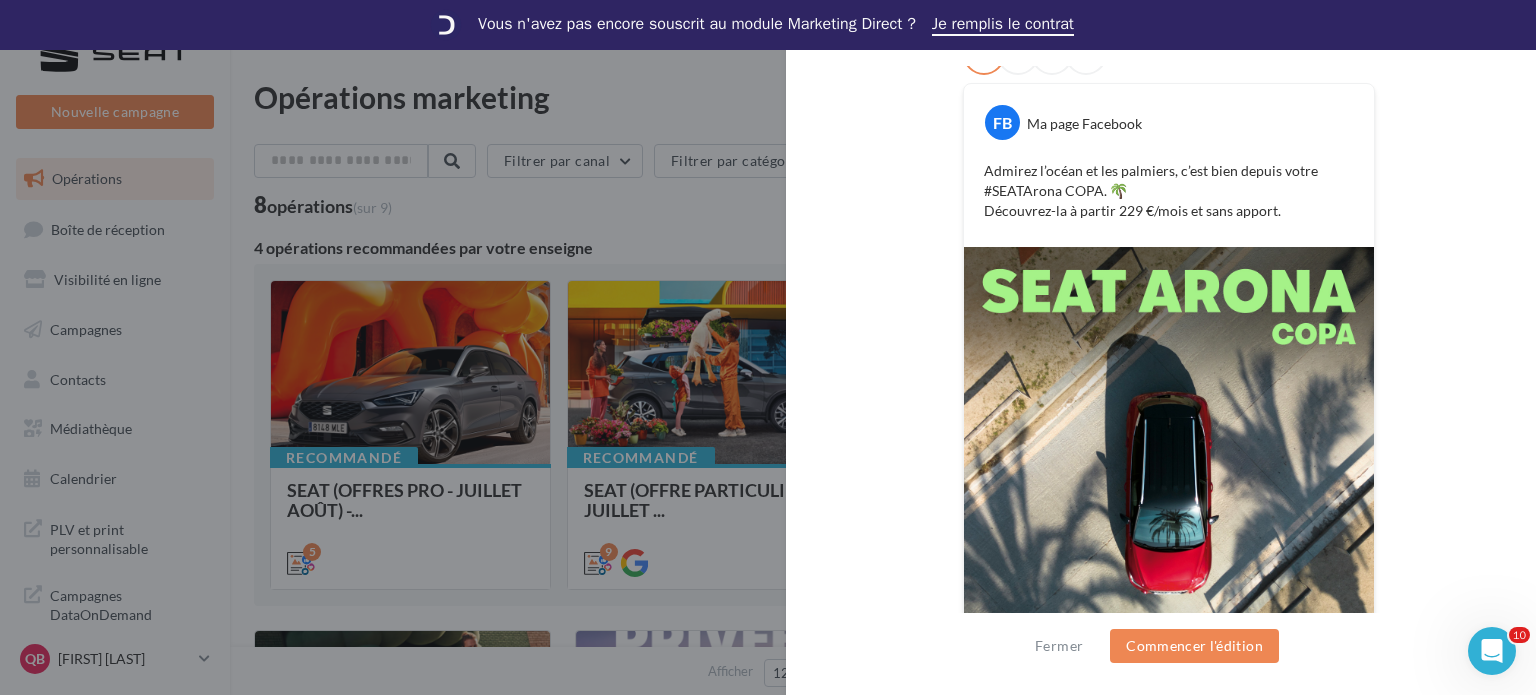 scroll, scrollTop: 424, scrollLeft: 0, axis: vertical 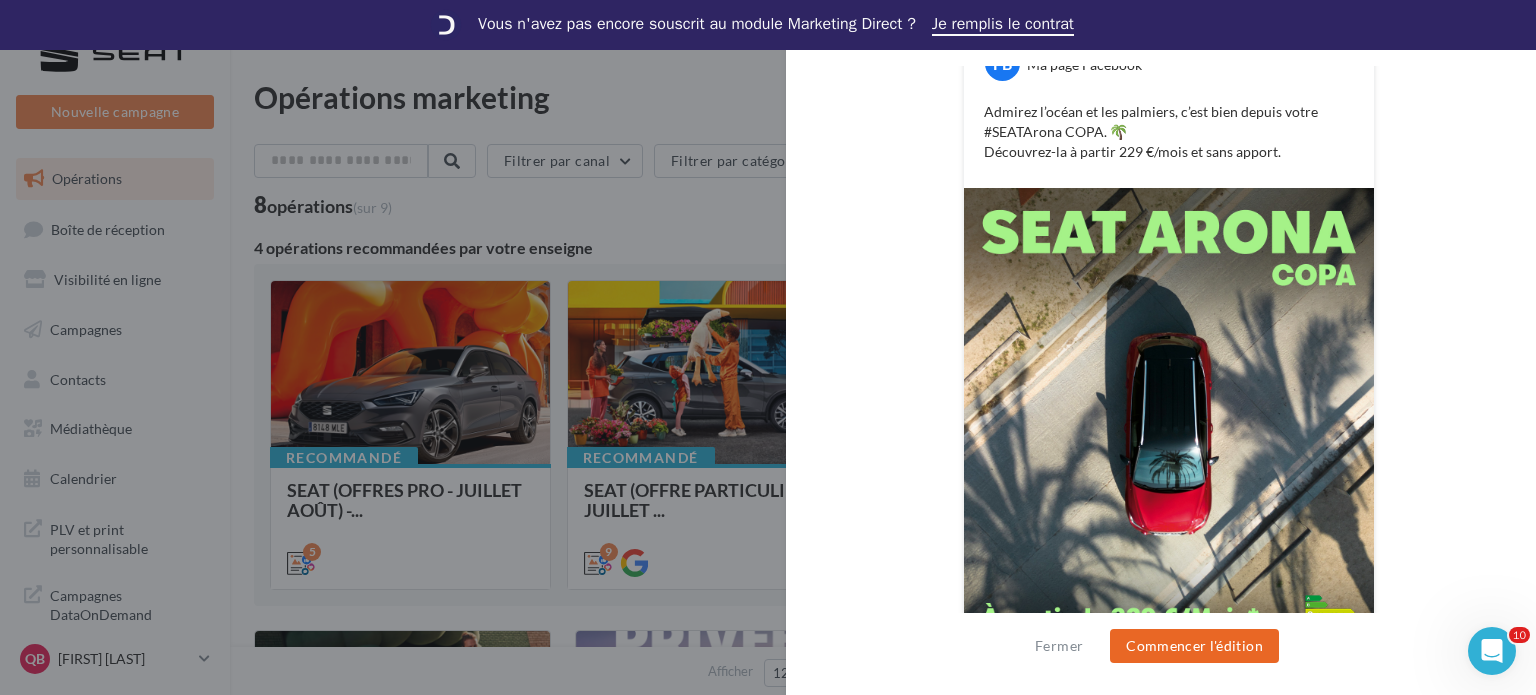 click on "Commencer l'édition" at bounding box center (1194, 646) 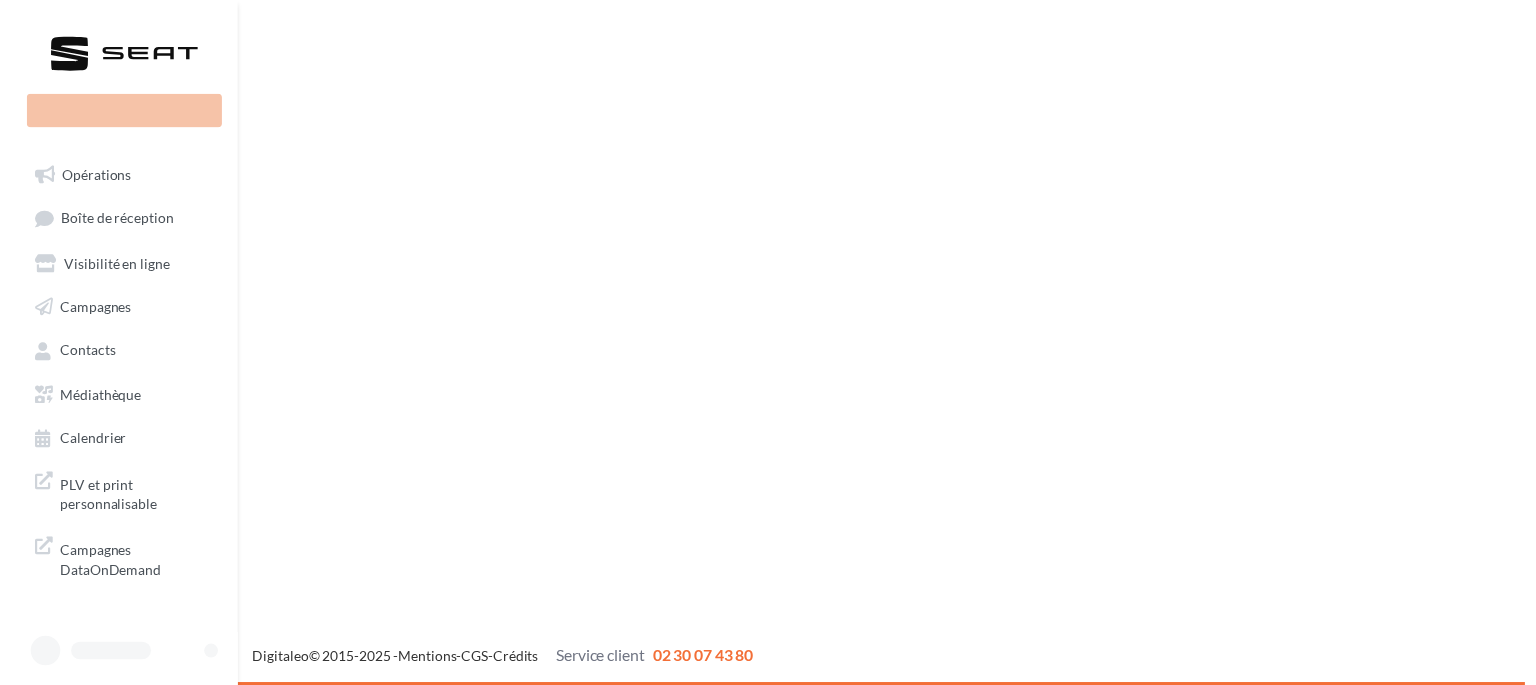 scroll, scrollTop: 0, scrollLeft: 0, axis: both 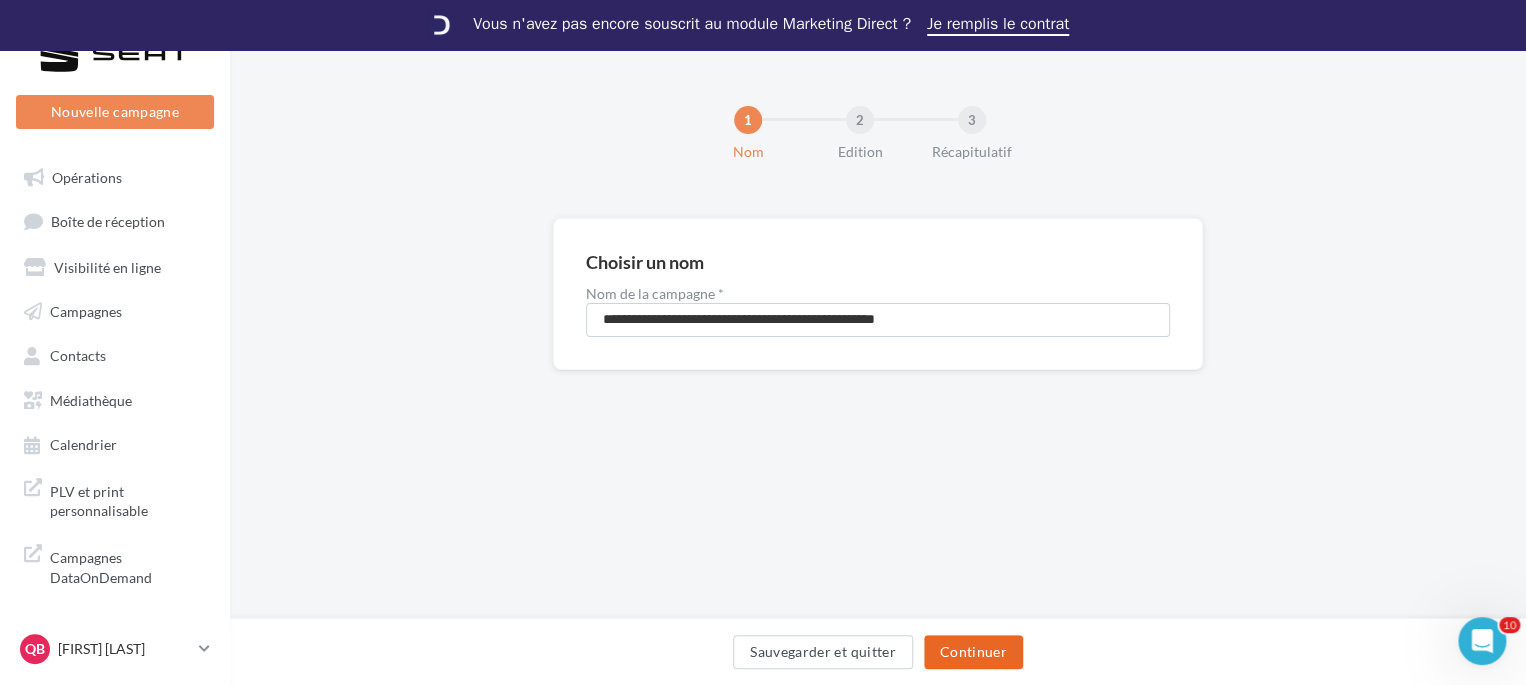 click on "Continuer" at bounding box center (973, 652) 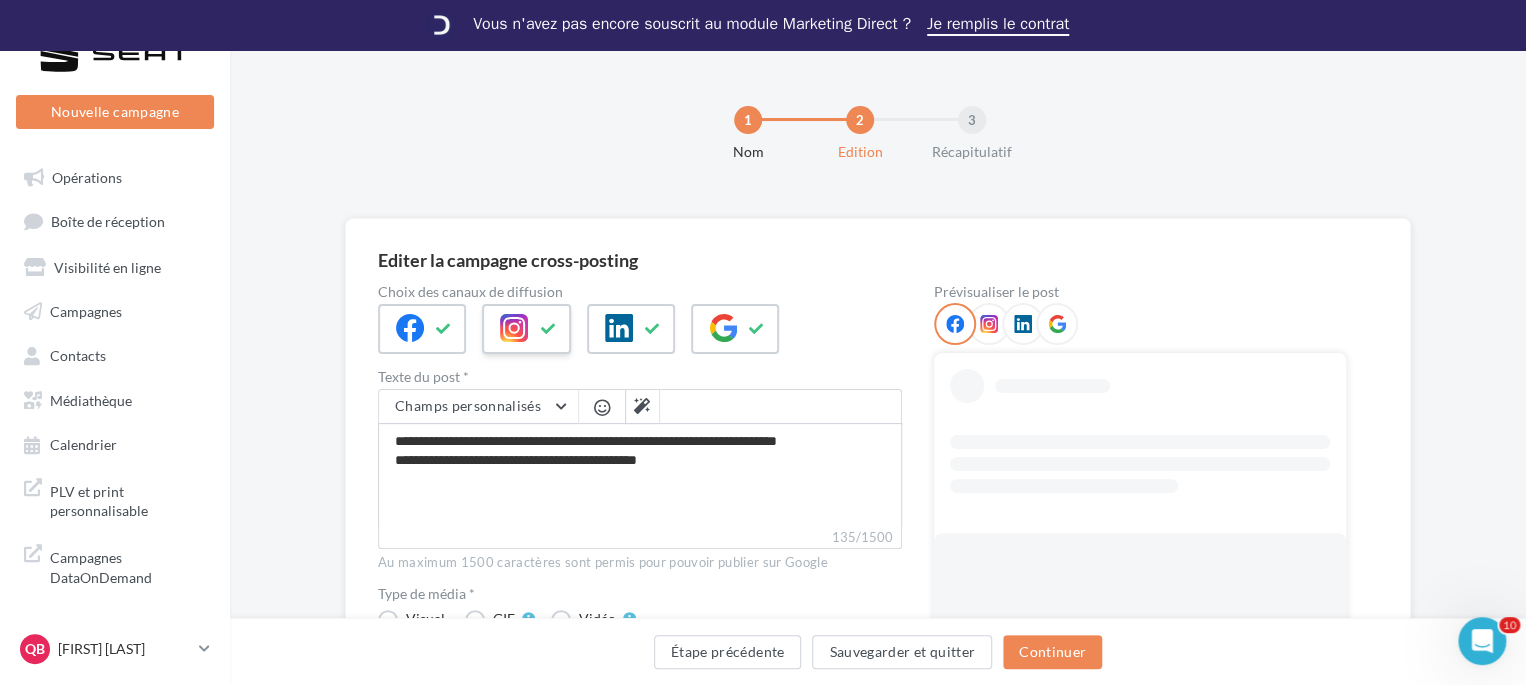 click at bounding box center (444, 329) 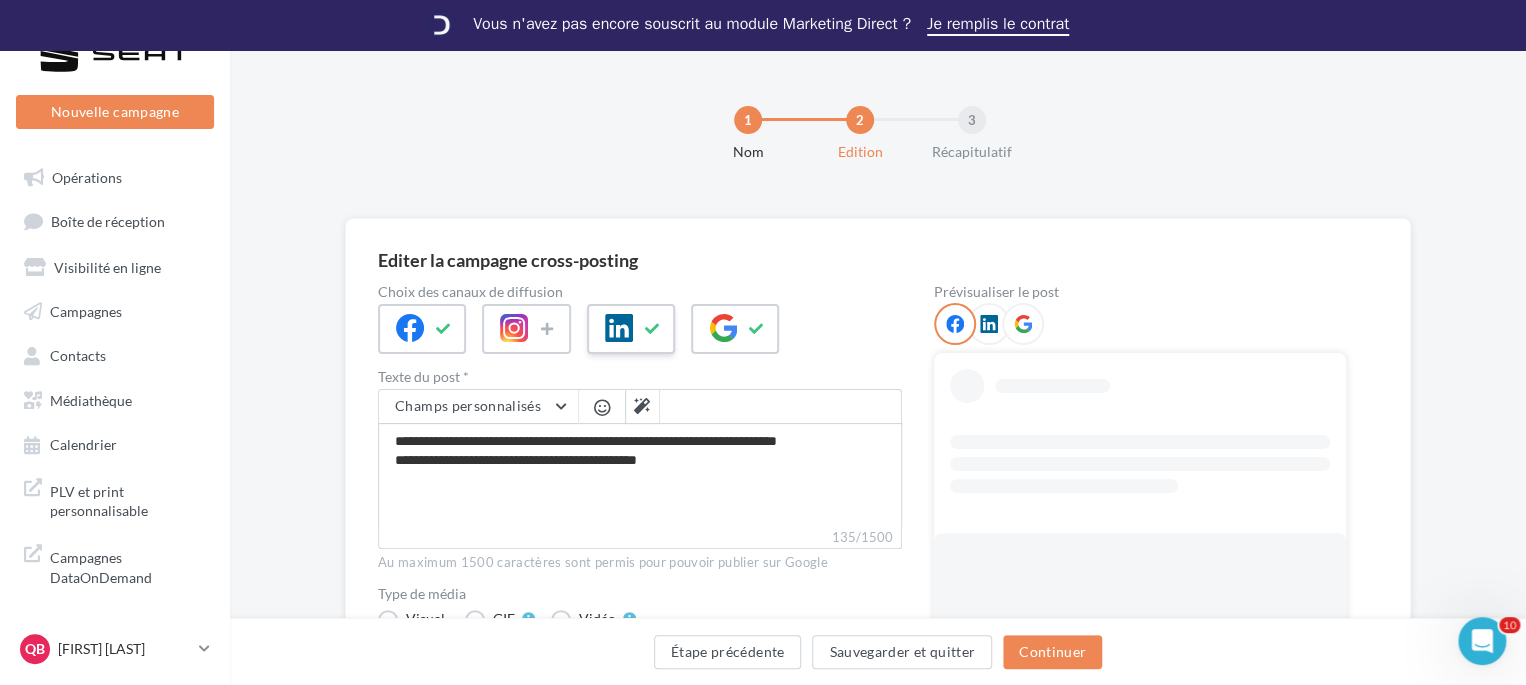 click at bounding box center (444, 329) 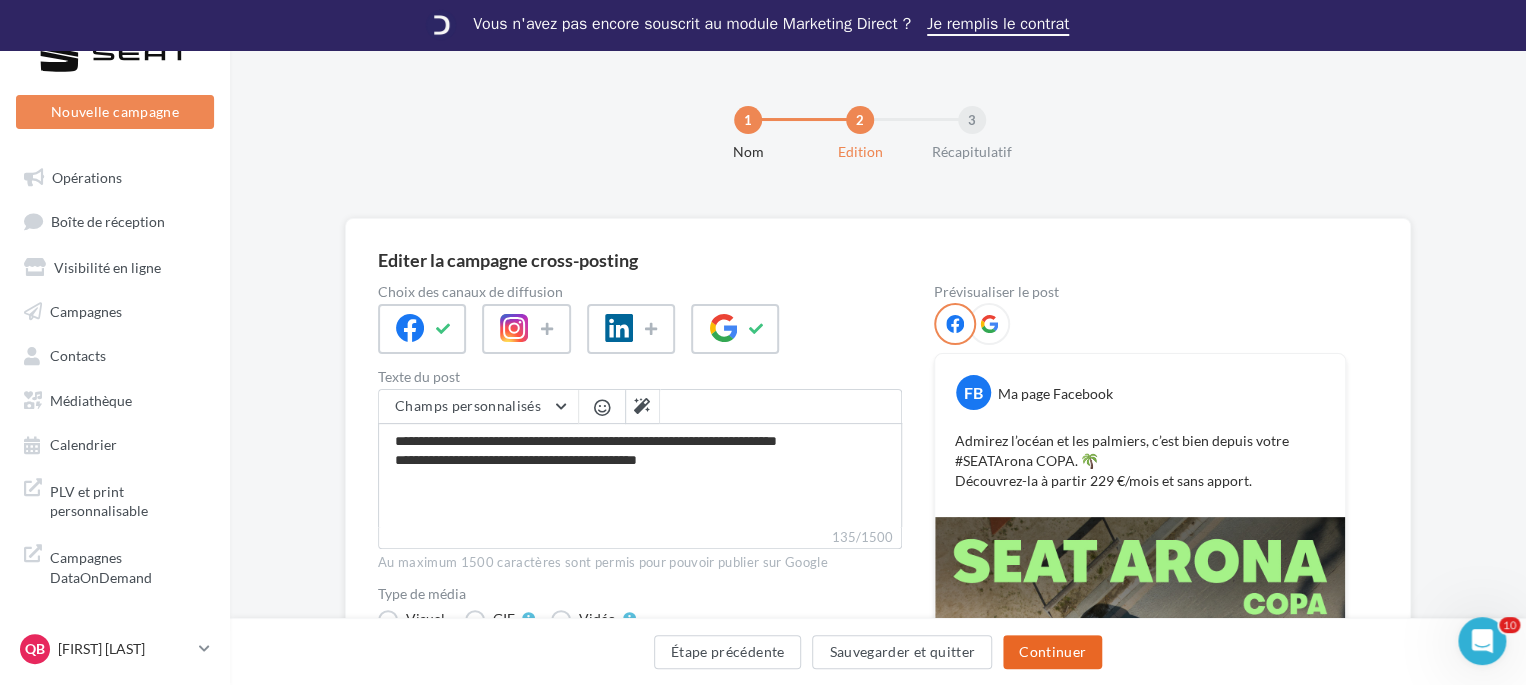 click on "Continuer" at bounding box center (1052, 652) 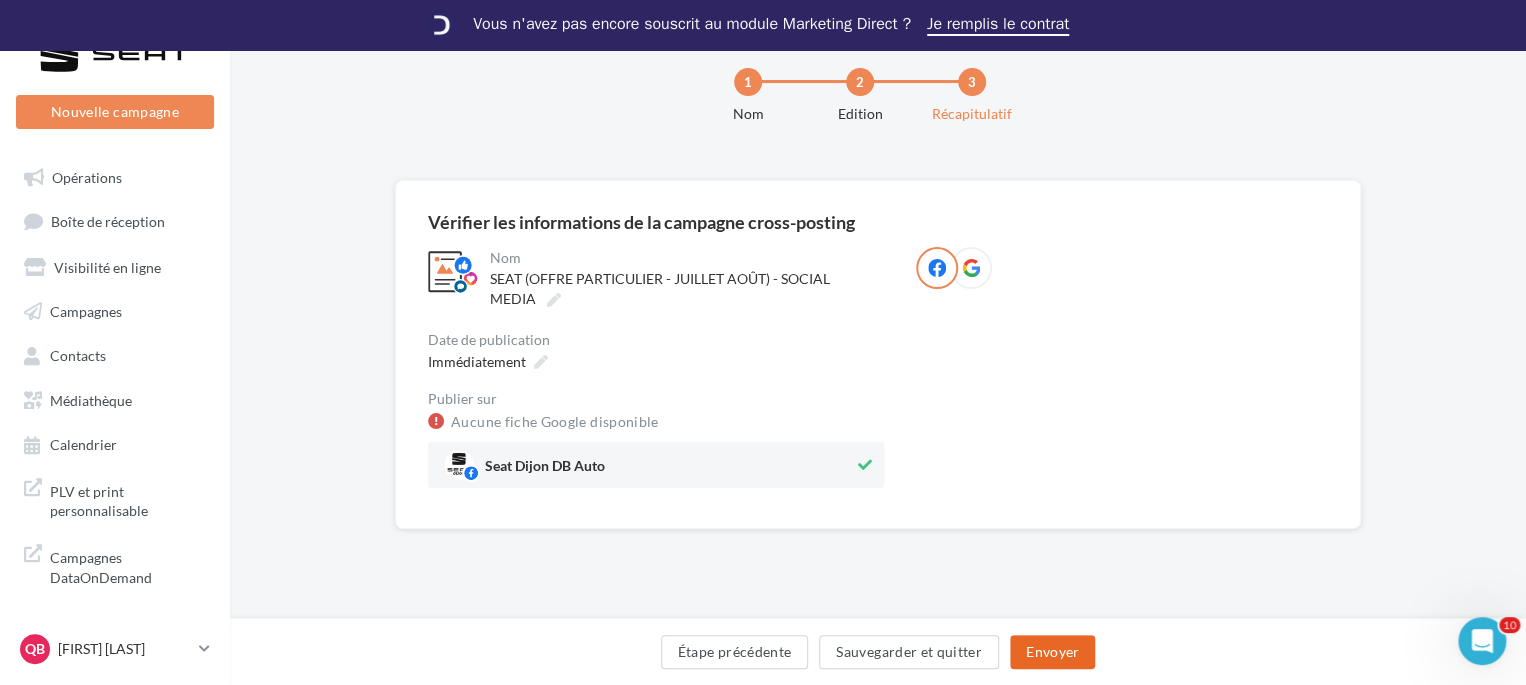 click on "Envoyer" at bounding box center [1052, 652] 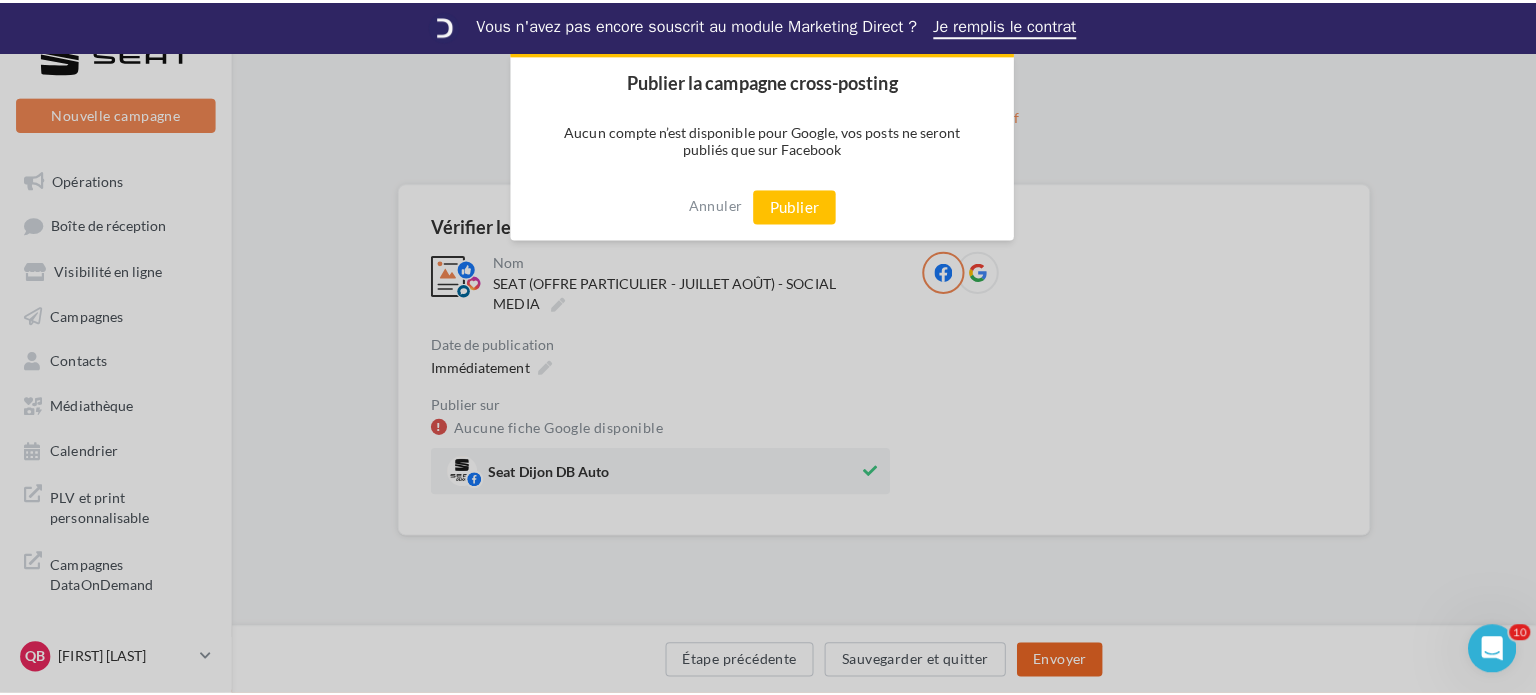 scroll, scrollTop: 37, scrollLeft: 0, axis: vertical 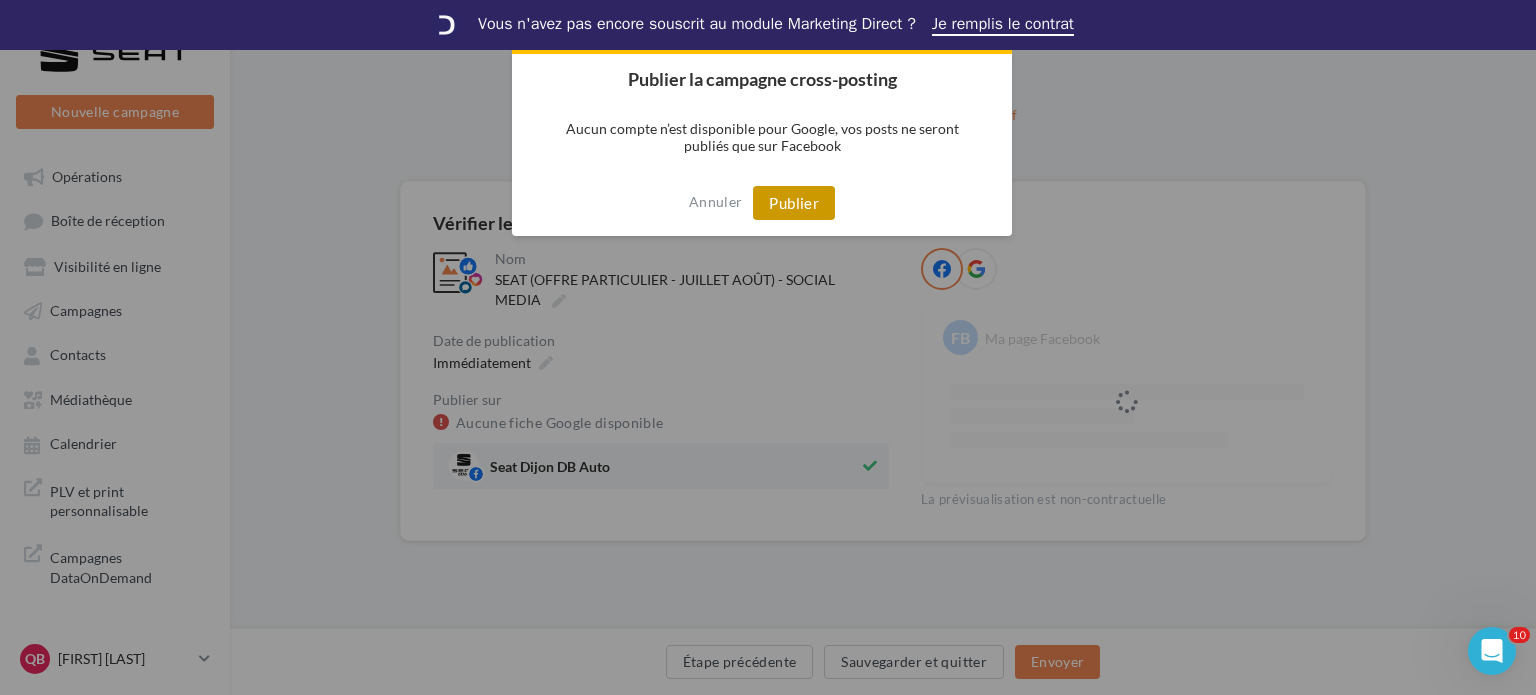 click on "Publier" at bounding box center (794, 203) 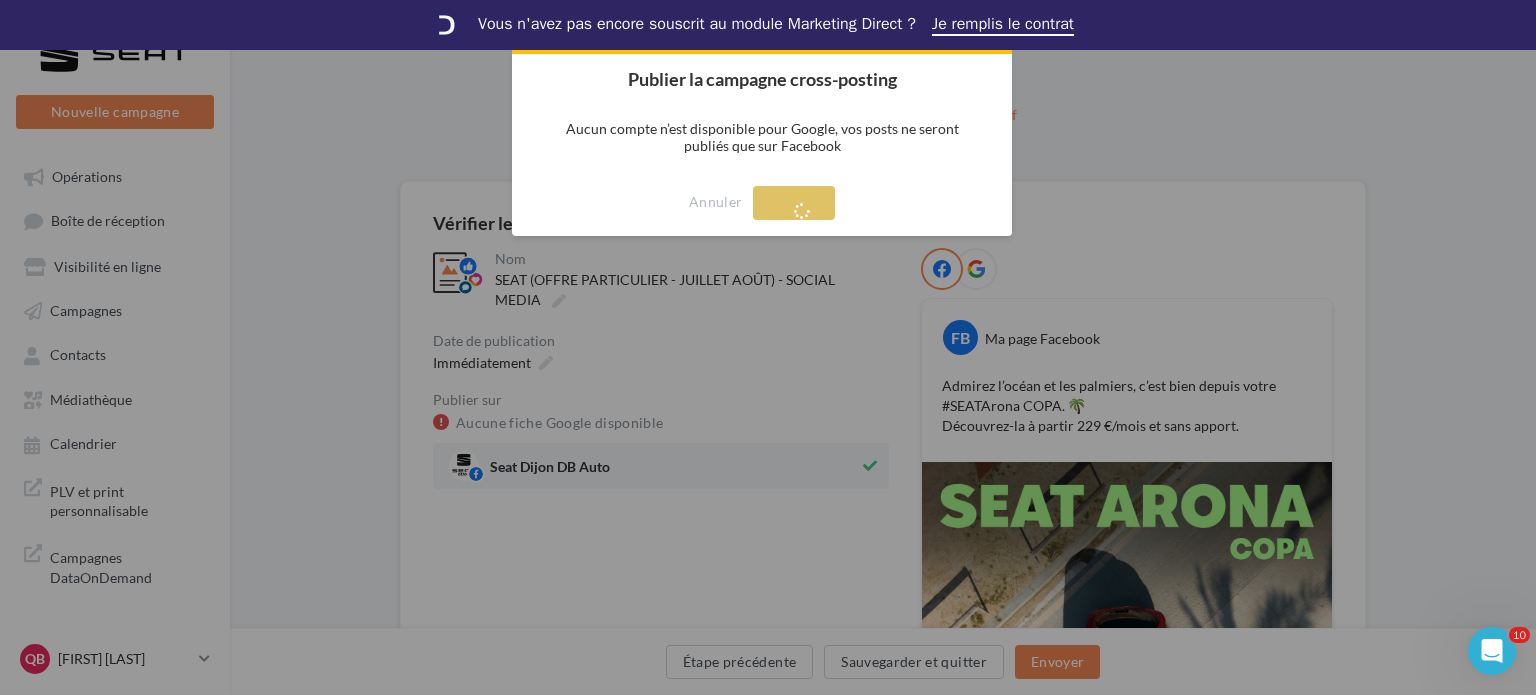 scroll, scrollTop: 0, scrollLeft: 0, axis: both 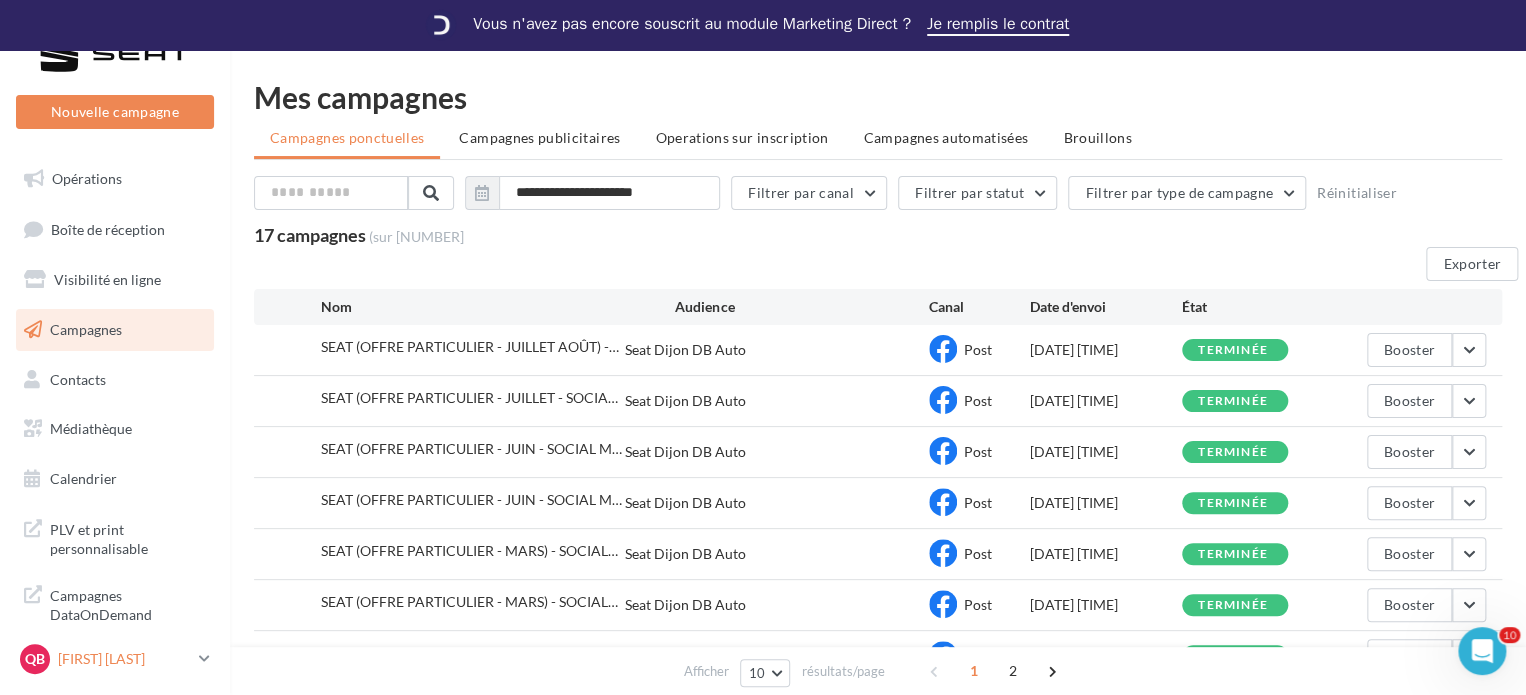 click on "[FIRST] [LAST]" at bounding box center (124, 659) 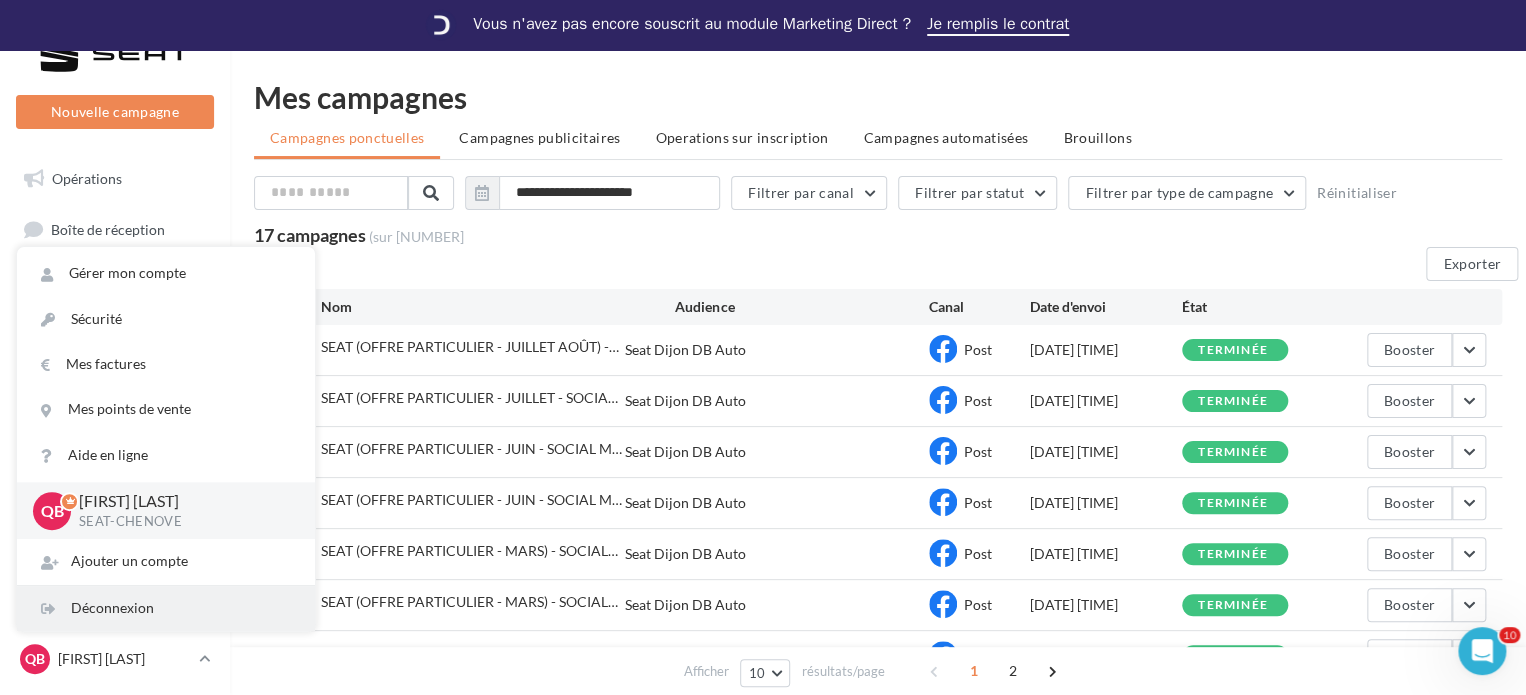 click on "Déconnexion" at bounding box center (166, 608) 